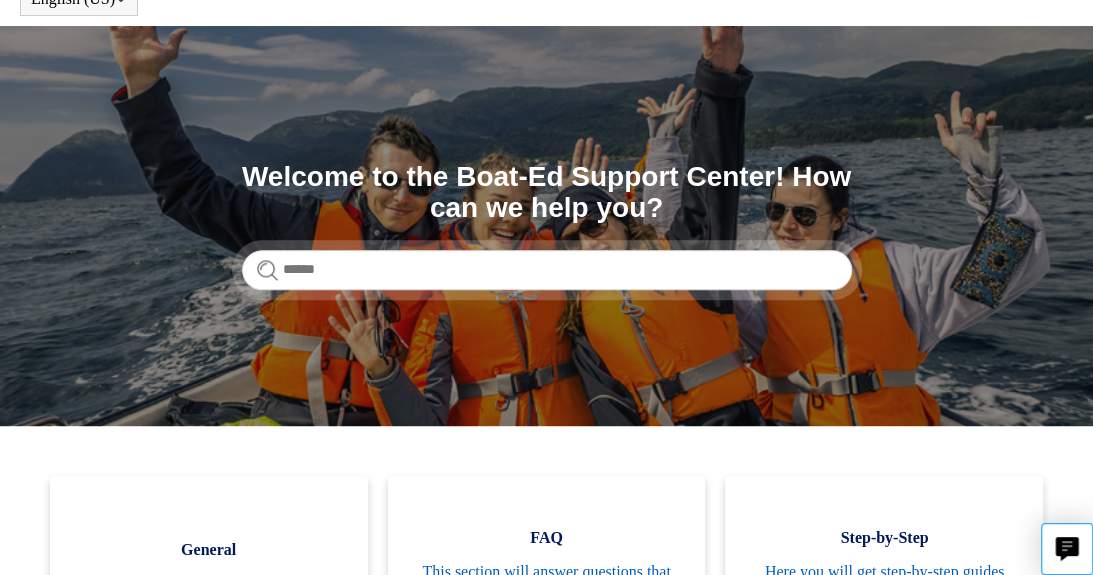 scroll, scrollTop: 92, scrollLeft: 0, axis: vertical 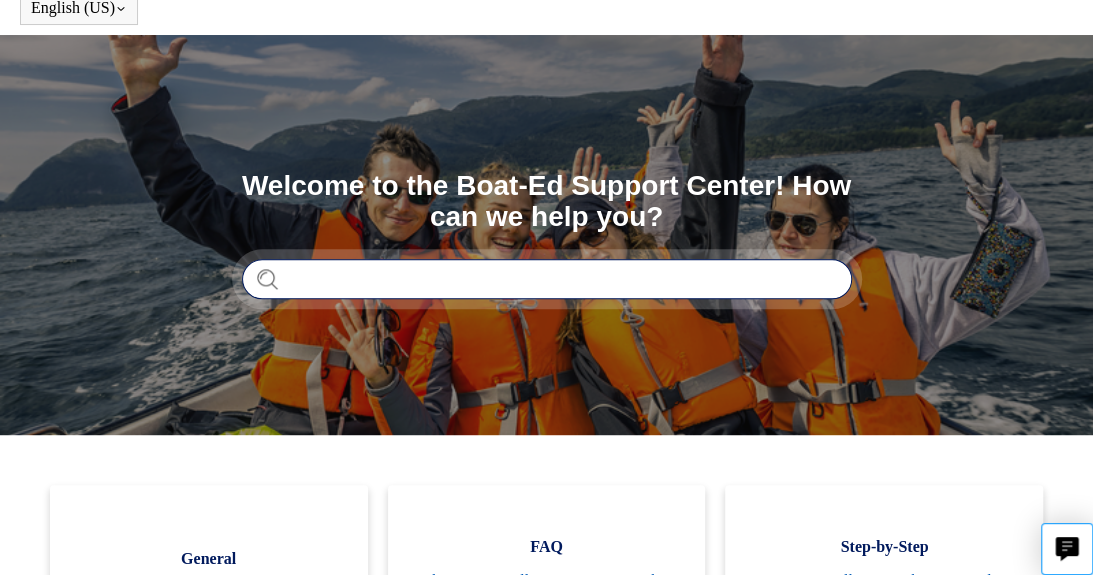 click at bounding box center (547, 279) 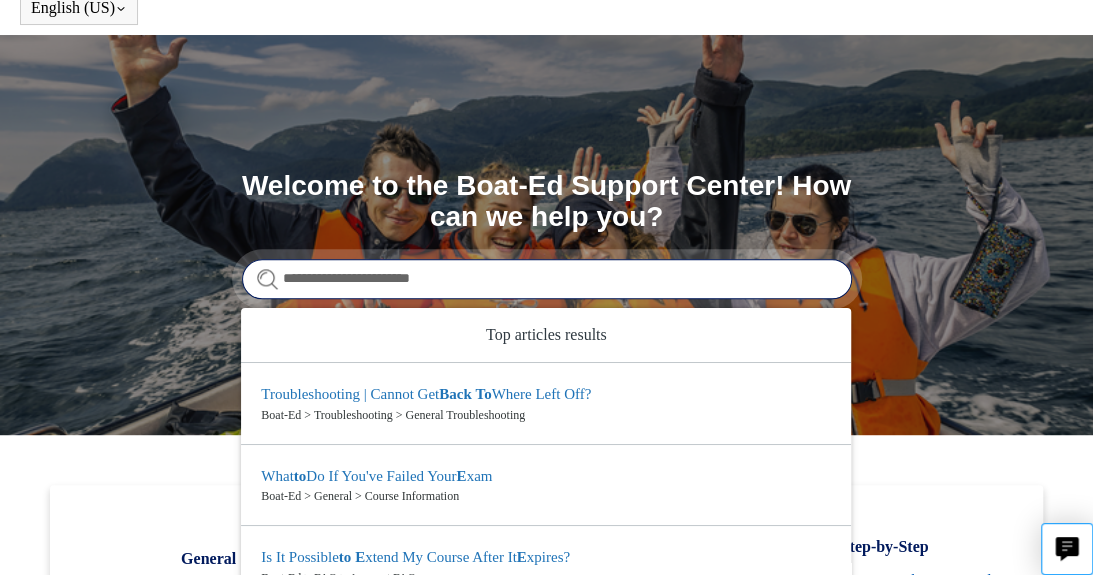 type on "**********" 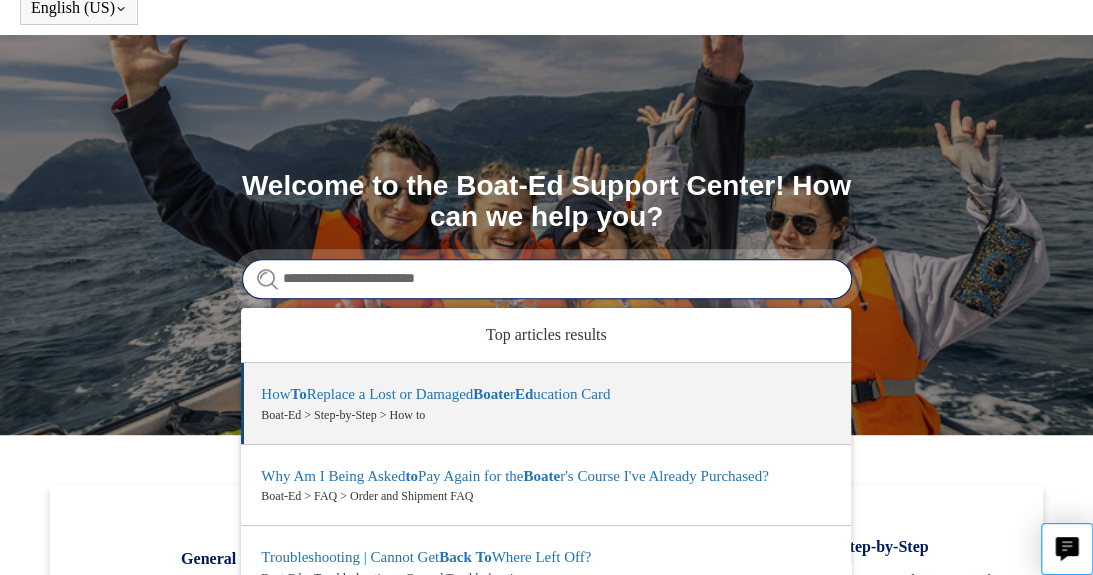 scroll, scrollTop: 10, scrollLeft: 0, axis: vertical 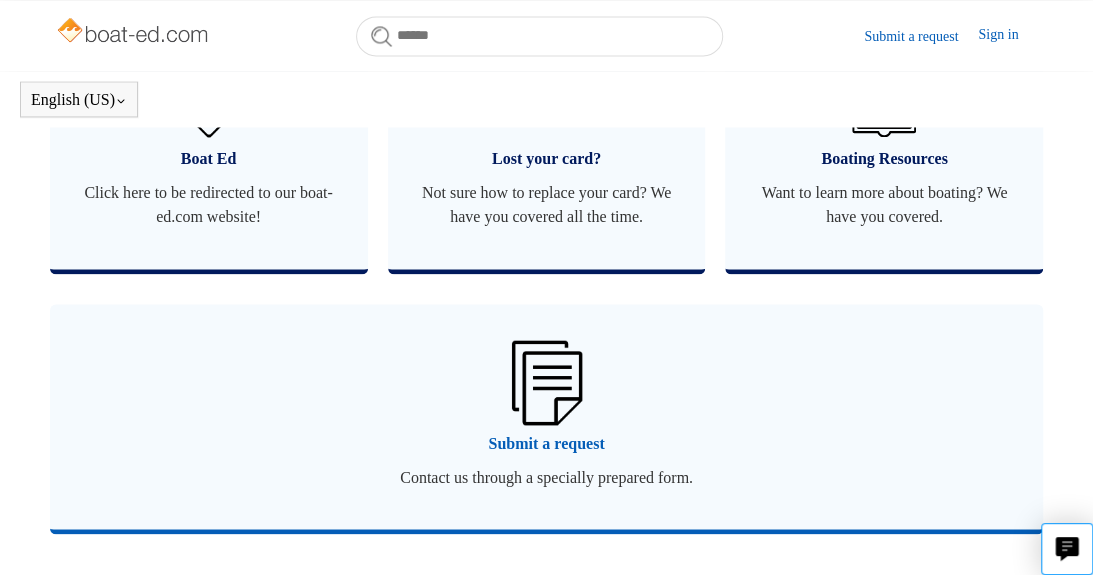 click at bounding box center (546, 382) 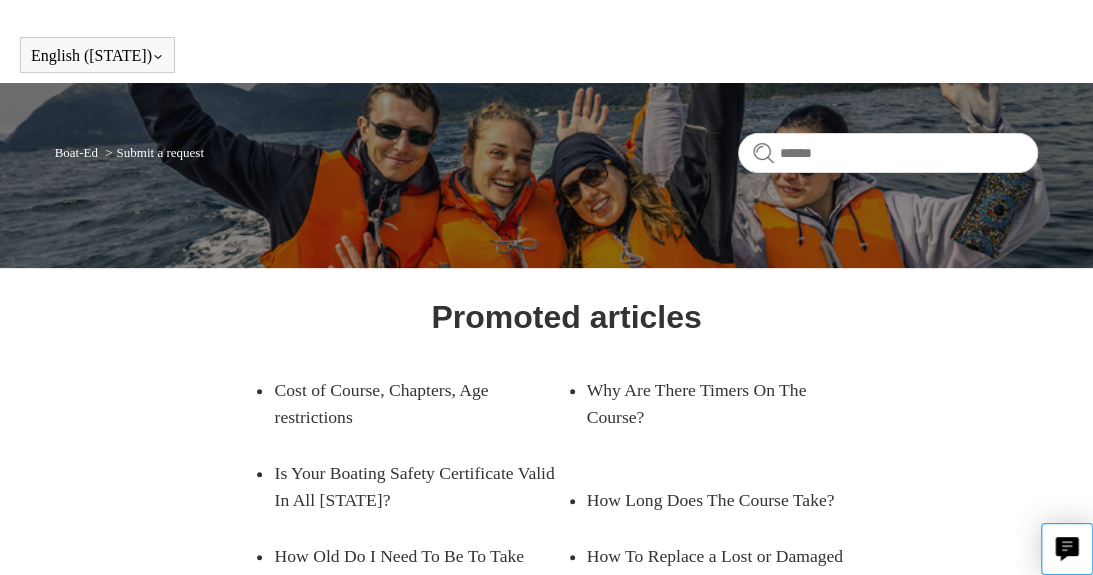 scroll, scrollTop: 0, scrollLeft: 0, axis: both 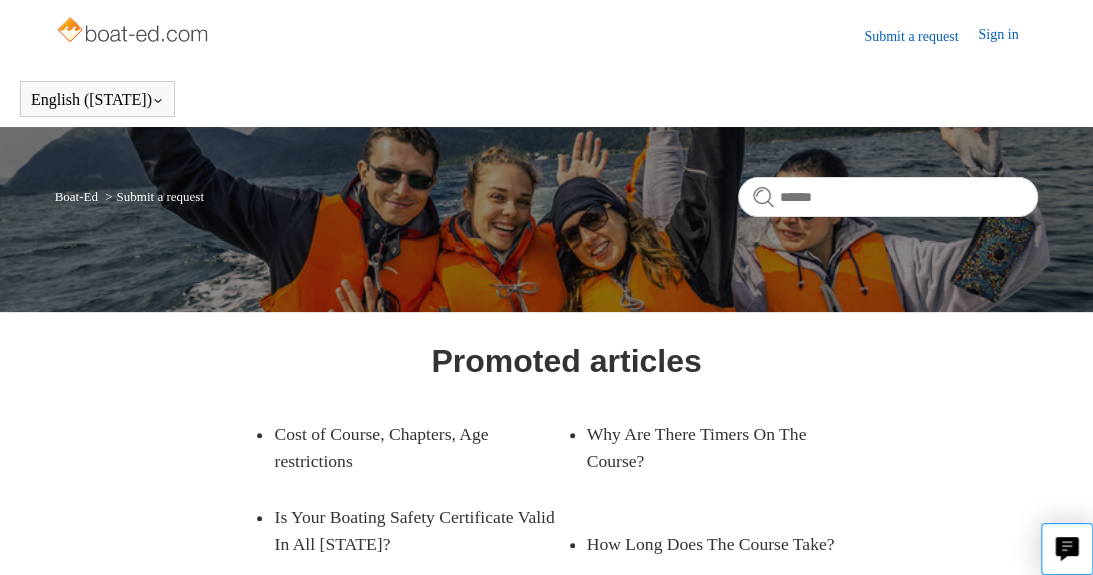 drag, startPoint x: 934, startPoint y: 38, endPoint x: 994, endPoint y: 37, distance: 60.00833 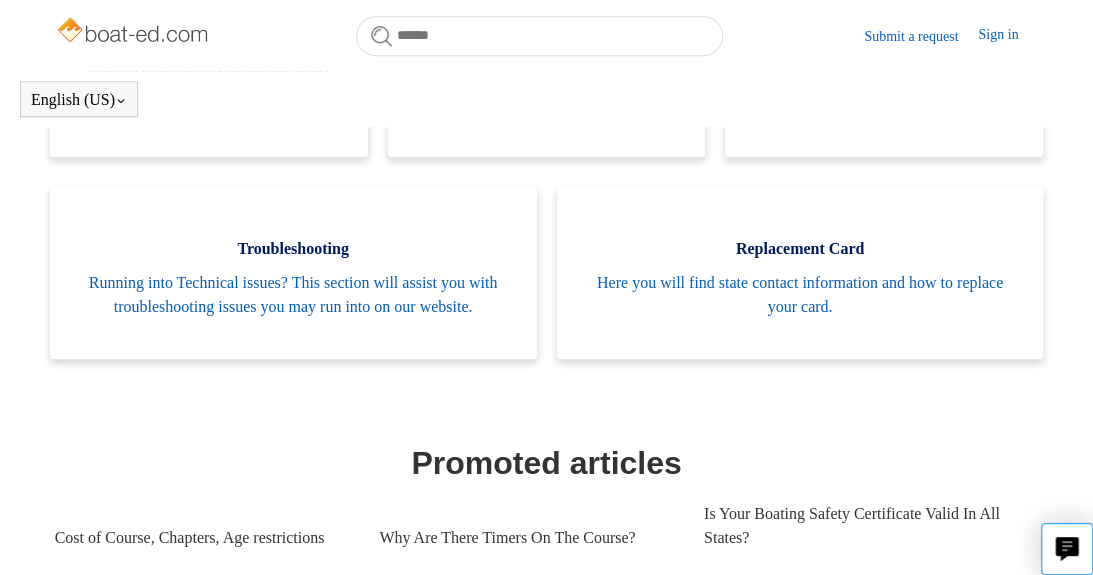 scroll, scrollTop: 562, scrollLeft: 0, axis: vertical 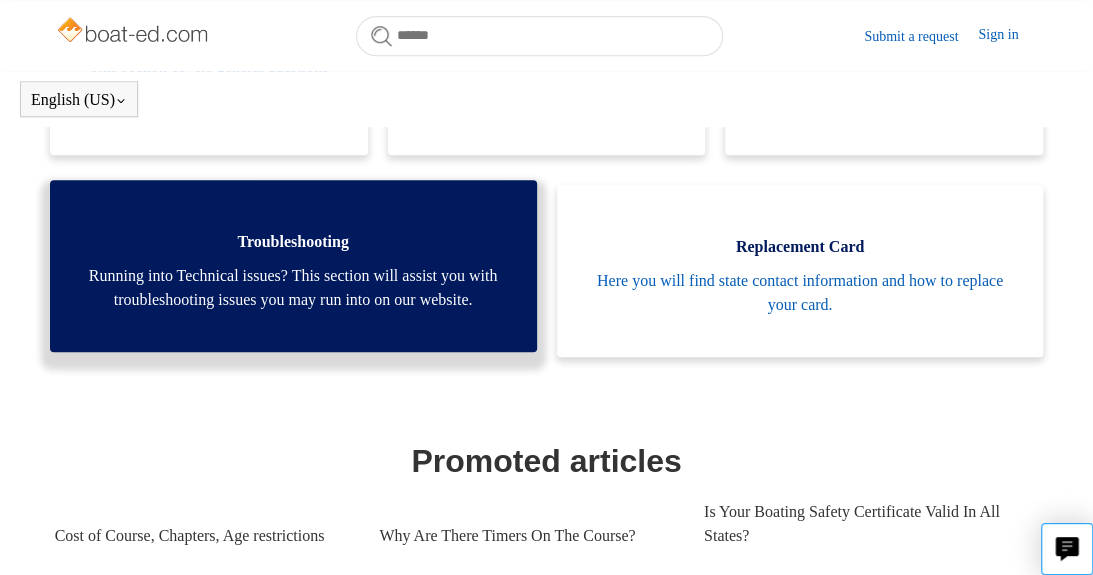 click on "Running into Technical issues? This section will assist you with troubleshooting issues you may run into on our website." at bounding box center (293, 288) 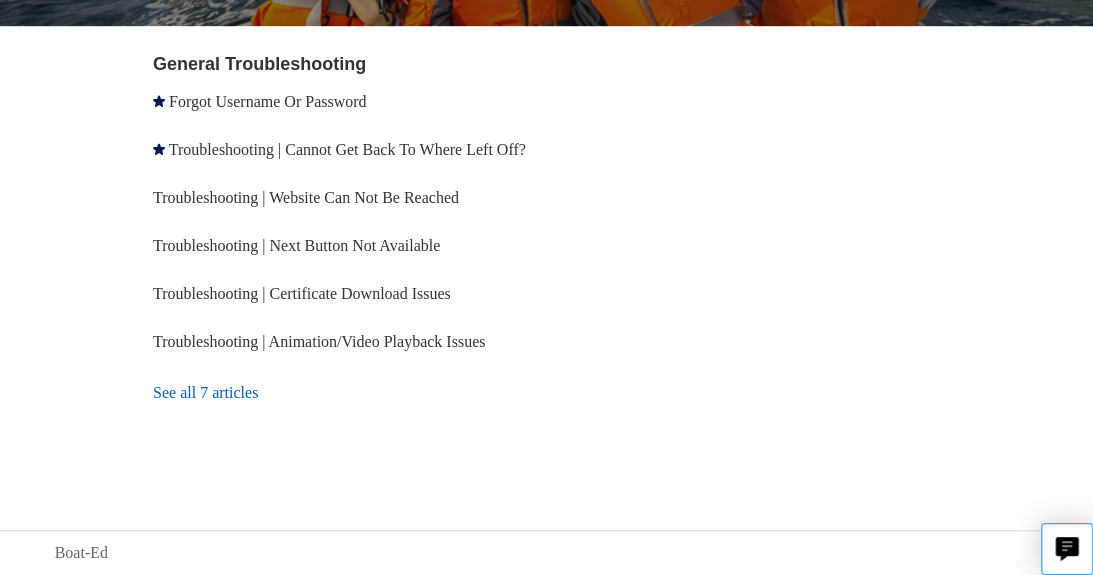 scroll, scrollTop: 396, scrollLeft: 0, axis: vertical 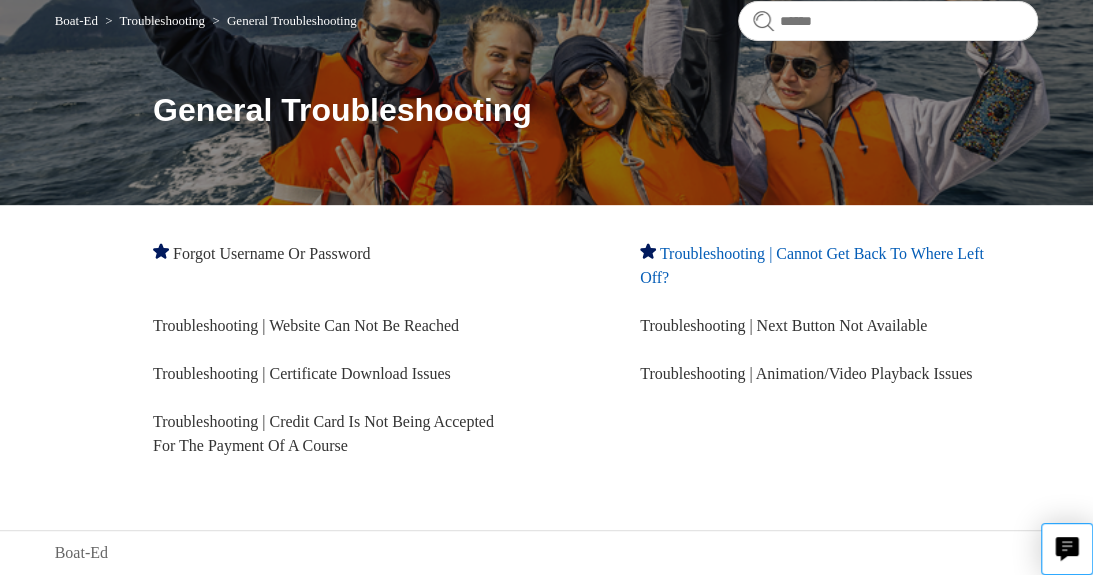 click on "Troubleshooting | Cannot Get Back To Where Left Off?" at bounding box center (812, 265) 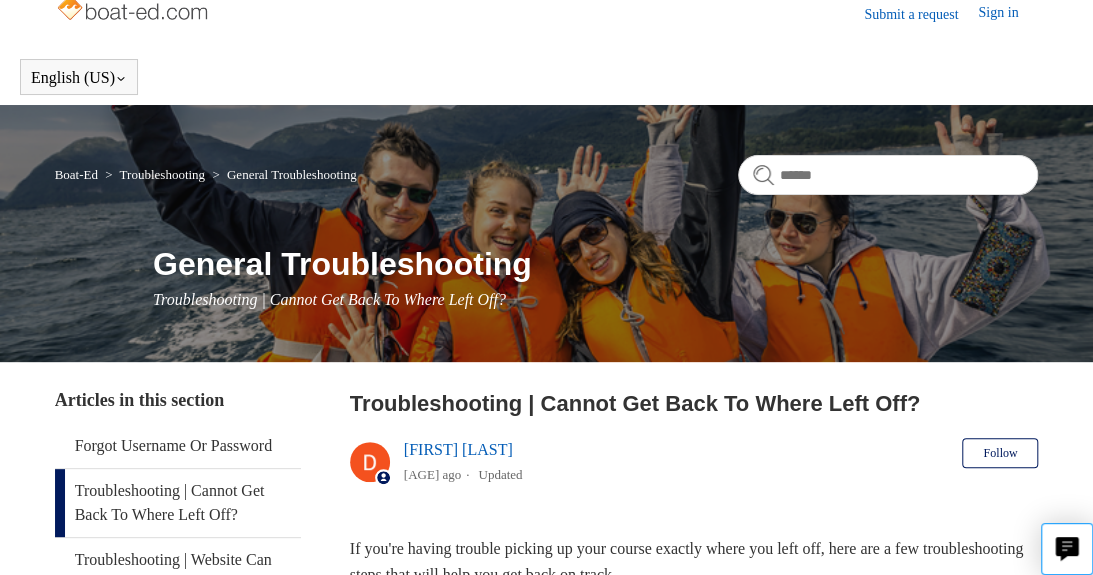 scroll, scrollTop: 0, scrollLeft: 0, axis: both 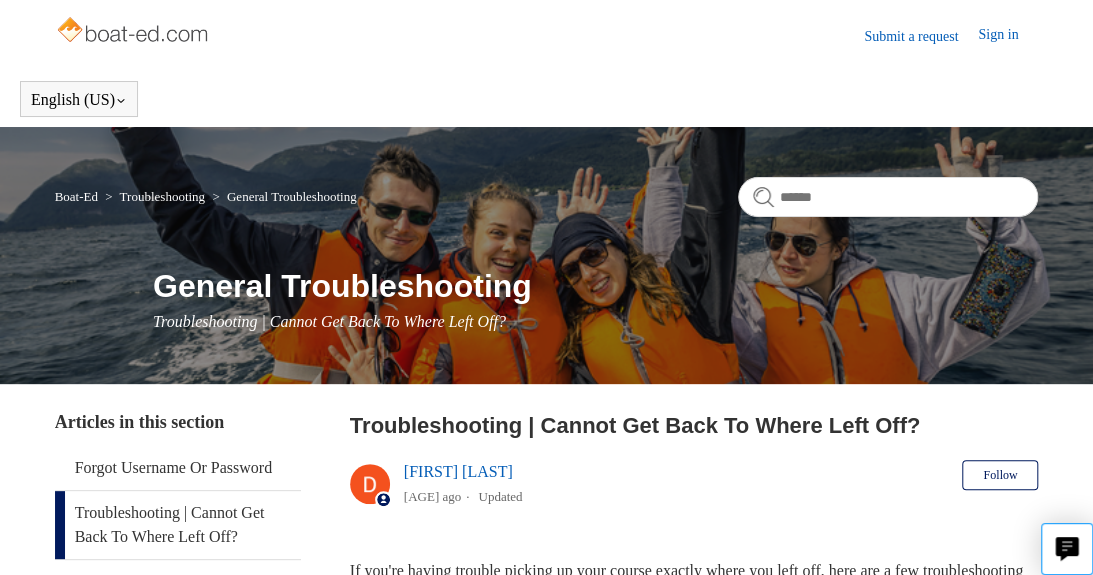 click at bounding box center [134, 32] 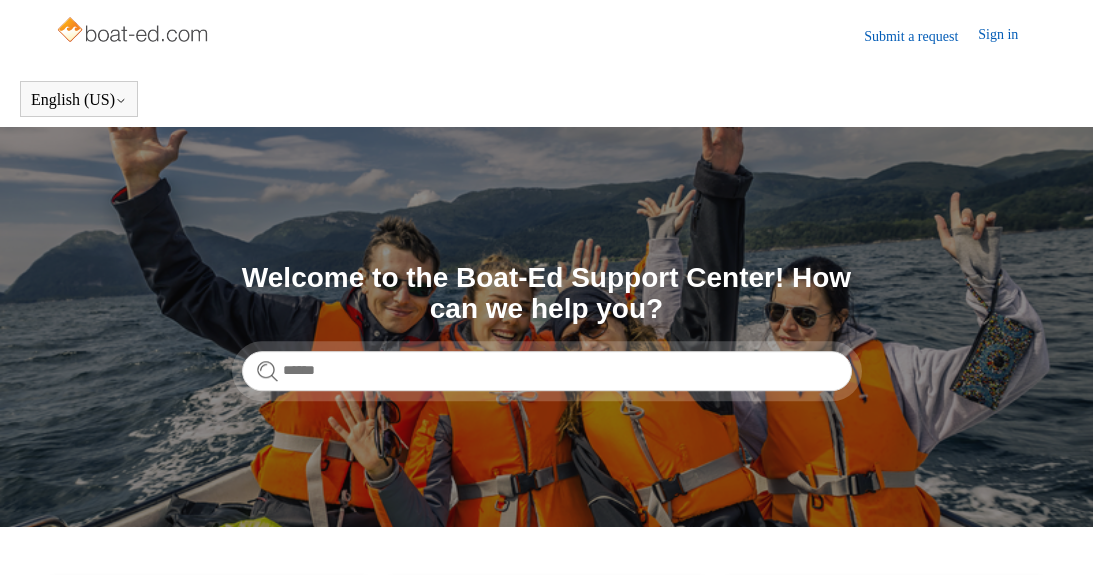 scroll, scrollTop: 0, scrollLeft: 0, axis: both 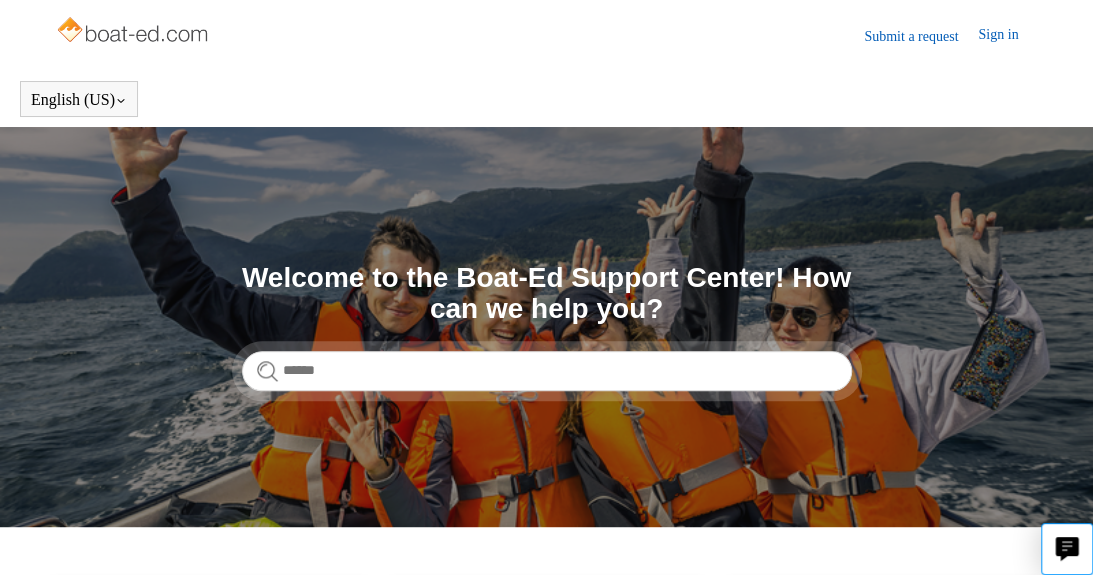click on "Submit a request" at bounding box center (921, 36) 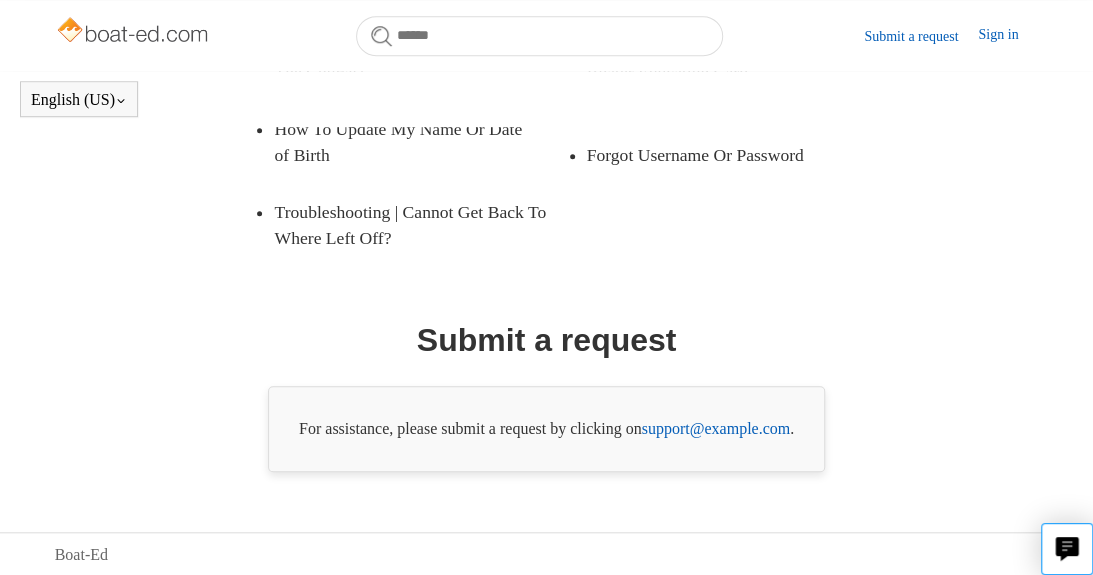 scroll, scrollTop: 498, scrollLeft: 0, axis: vertical 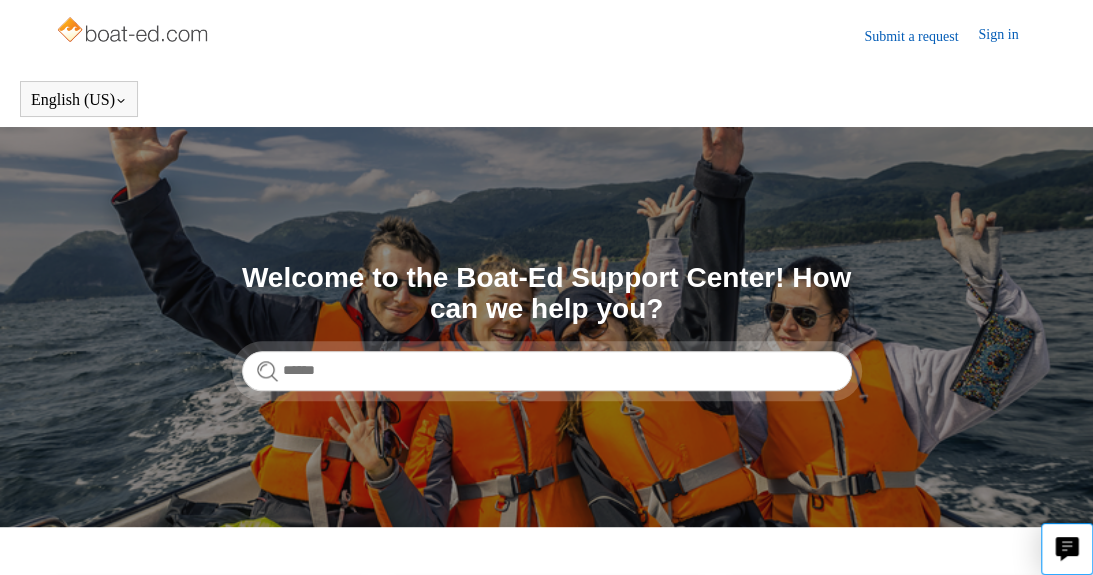 click on "Sign in" at bounding box center (1008, 36) 